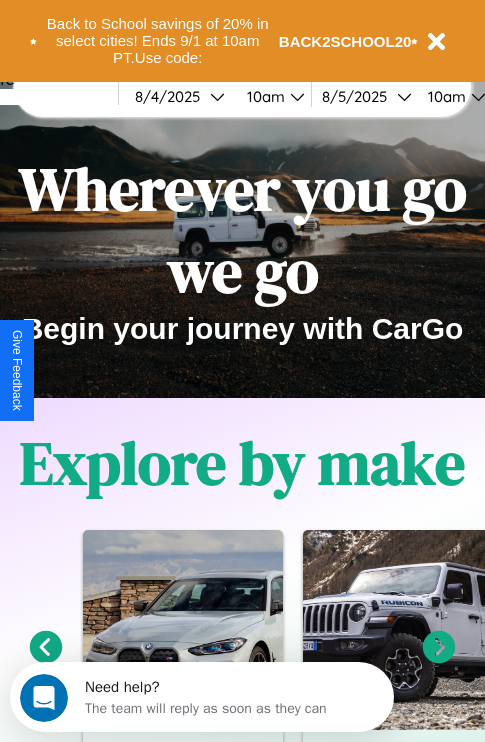 scroll, scrollTop: 308, scrollLeft: 0, axis: vertical 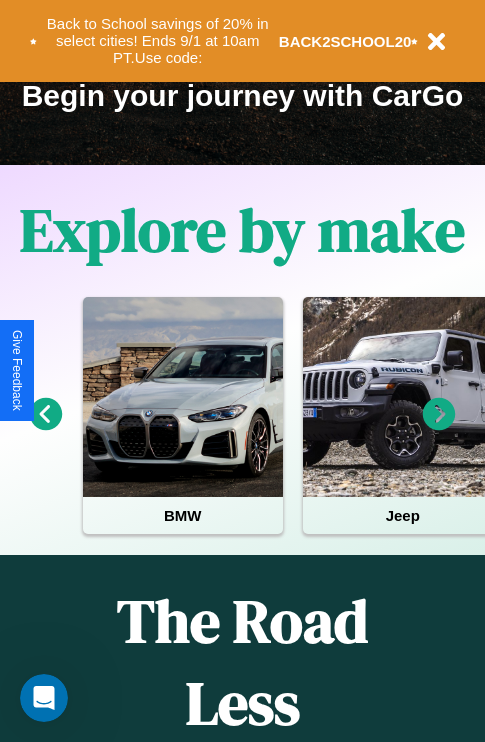 click 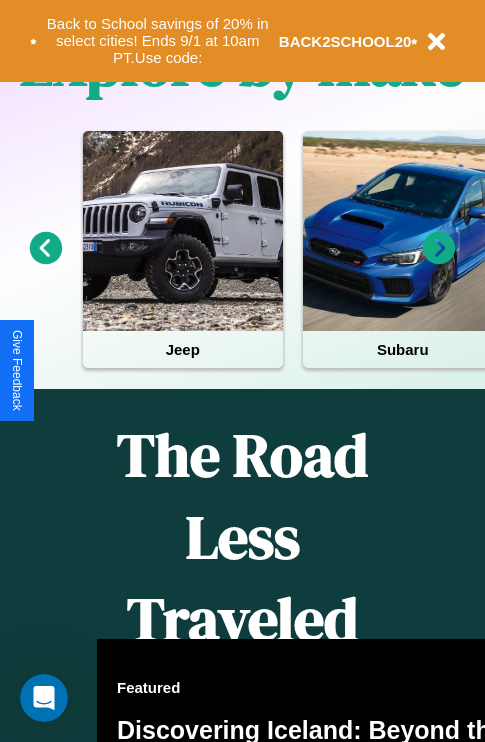 scroll, scrollTop: 1947, scrollLeft: 0, axis: vertical 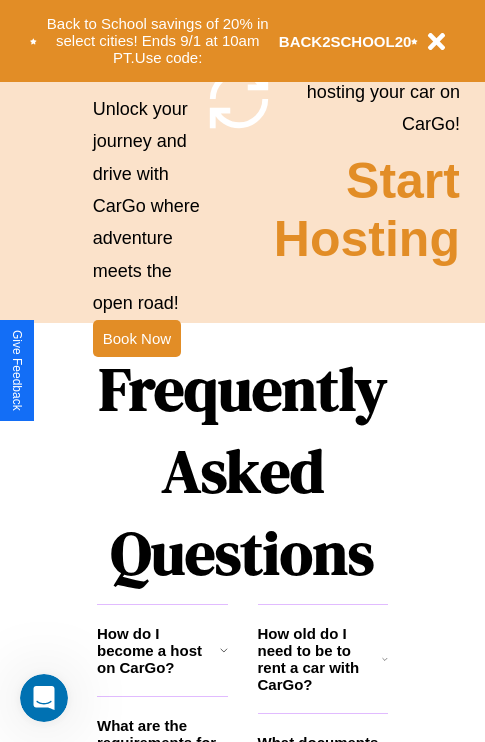 click on "Frequently Asked Questions" at bounding box center [242, 471] 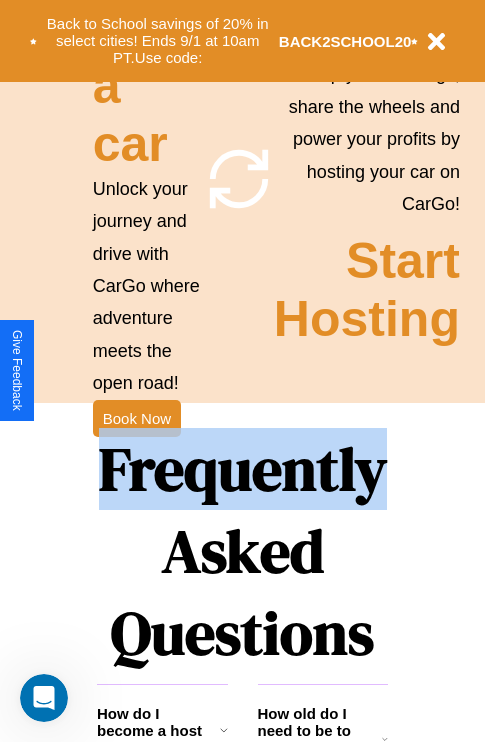 scroll, scrollTop: 0, scrollLeft: 0, axis: both 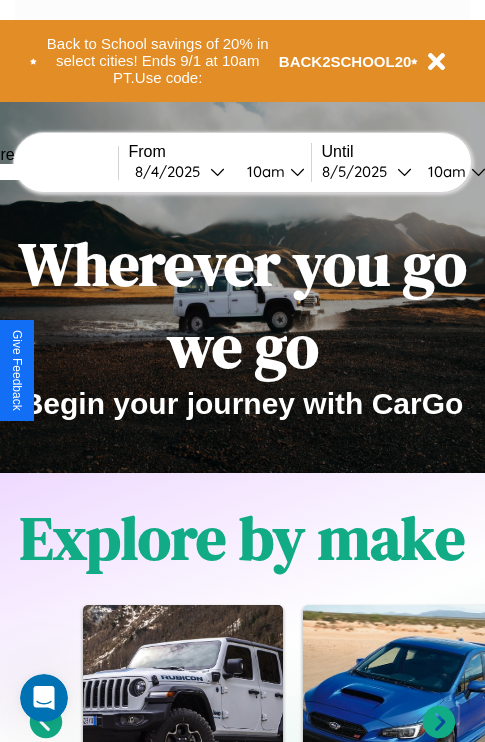 click at bounding box center [43, 172] 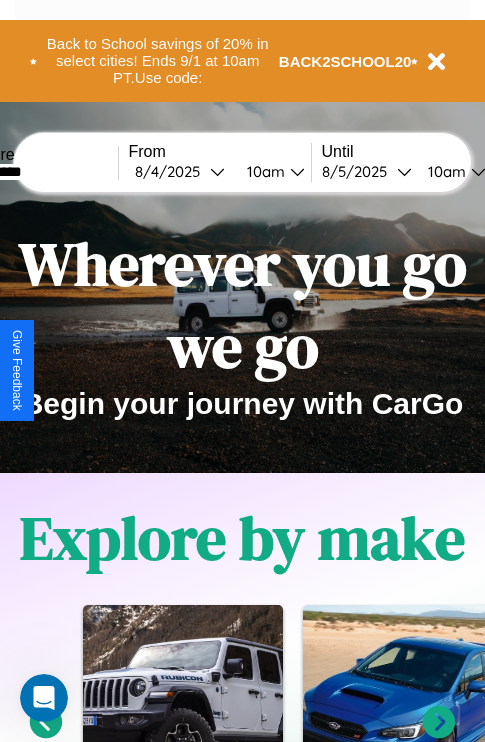 type on "*********" 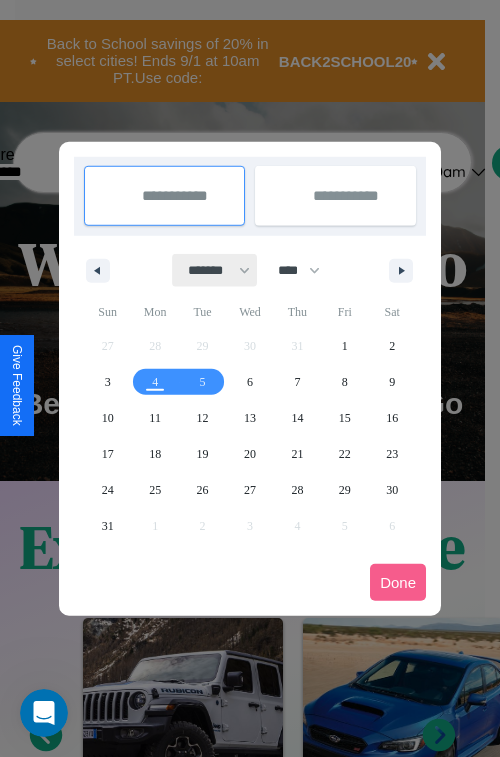 click on "******* ******** ***** ***** *** **** **** ****** ********* ******* ******** ********" at bounding box center [215, 270] 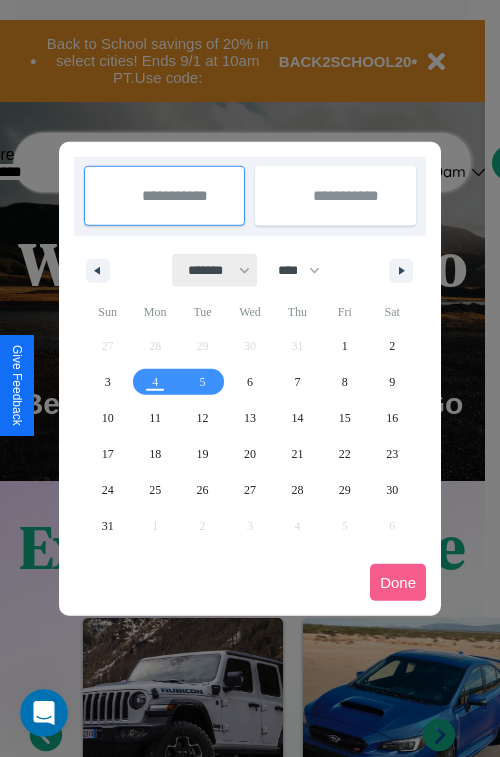 select on "*" 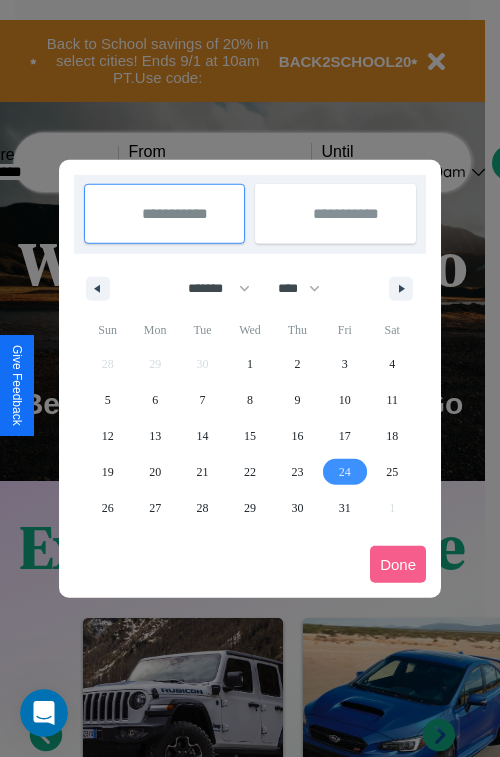 click on "24" at bounding box center [345, 472] 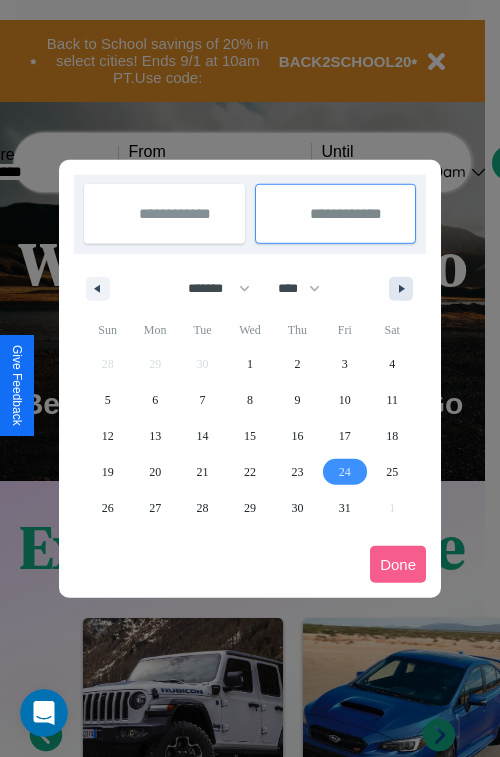 click at bounding box center [405, 289] 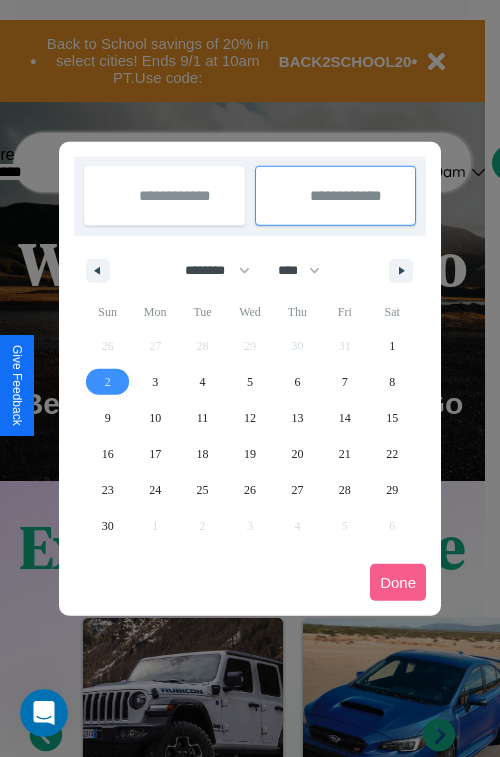click on "2" at bounding box center (108, 382) 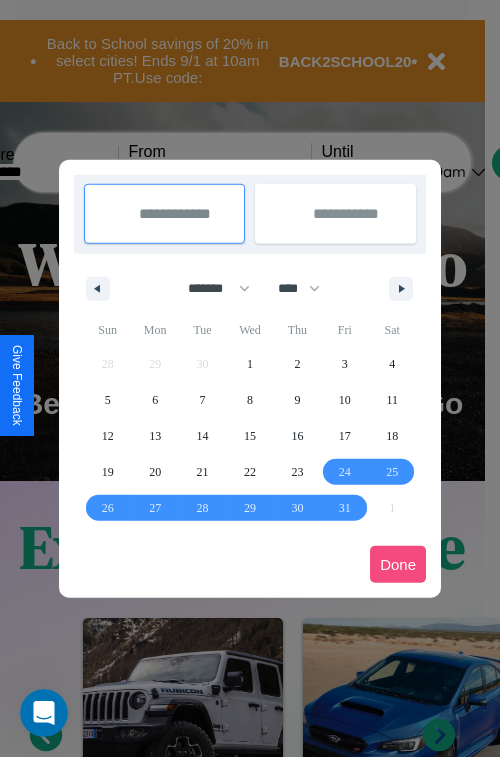 click on "Done" at bounding box center (398, 564) 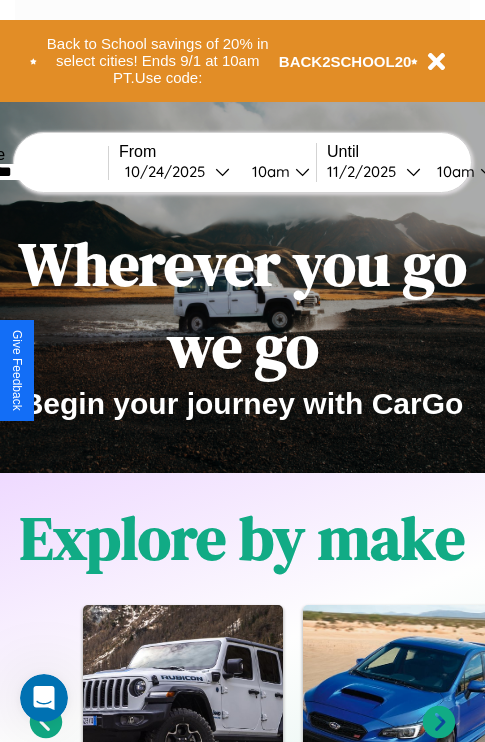click on "10am" at bounding box center (268, 171) 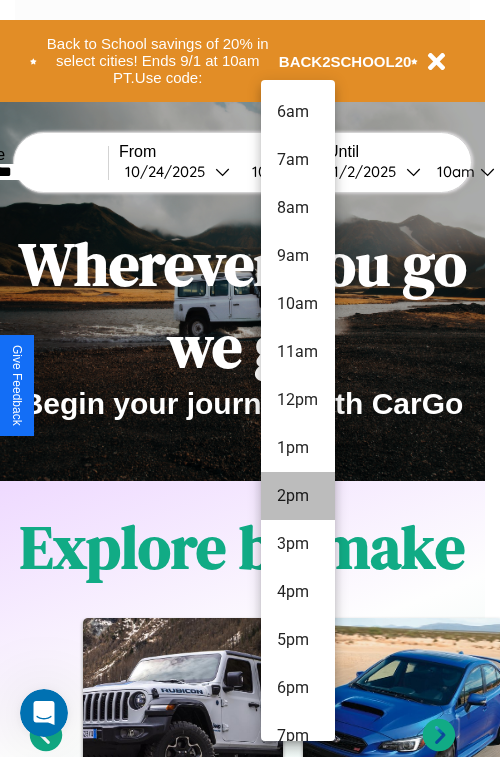 click on "2pm" at bounding box center [298, 496] 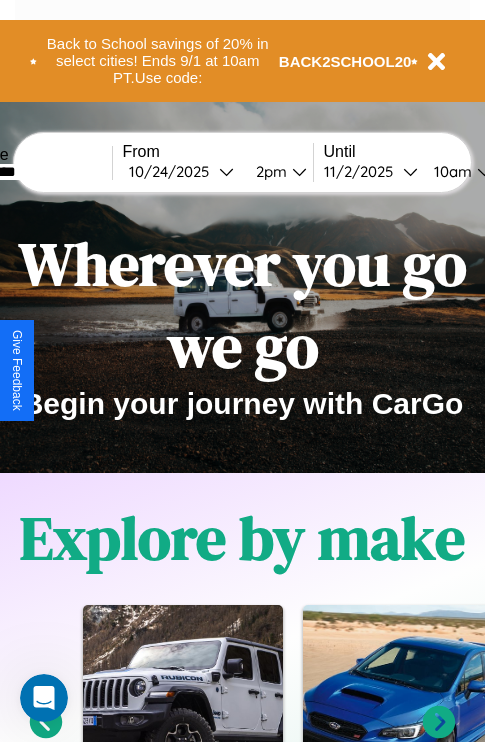 click on "10am" at bounding box center (450, 171) 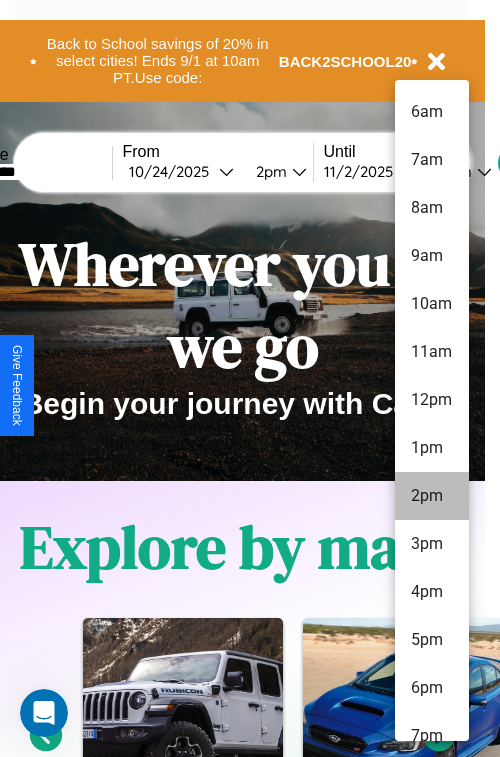 click on "2pm" at bounding box center [432, 496] 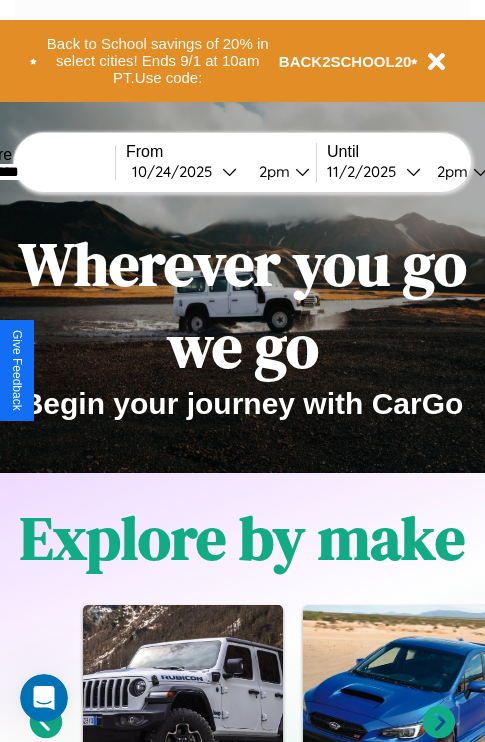 scroll, scrollTop: 0, scrollLeft: 71, axis: horizontal 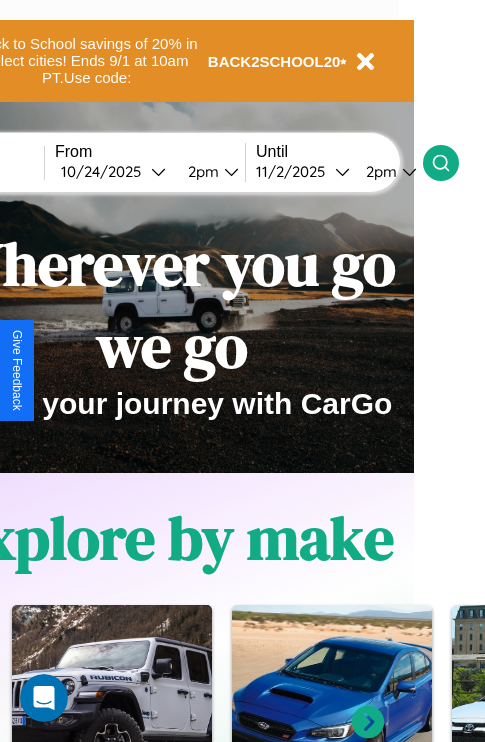 click 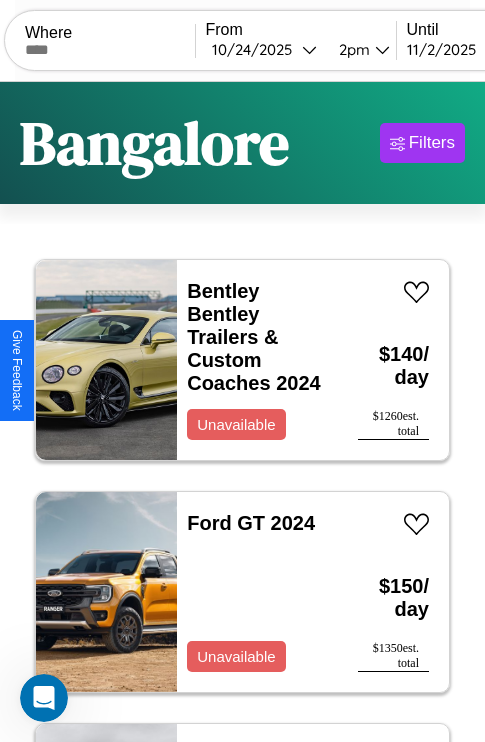 scroll, scrollTop: 66, scrollLeft: 0, axis: vertical 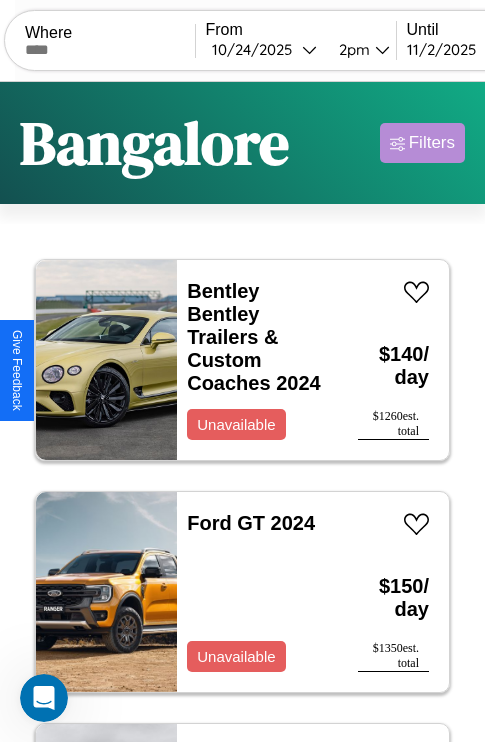 click on "Filters" at bounding box center (432, 143) 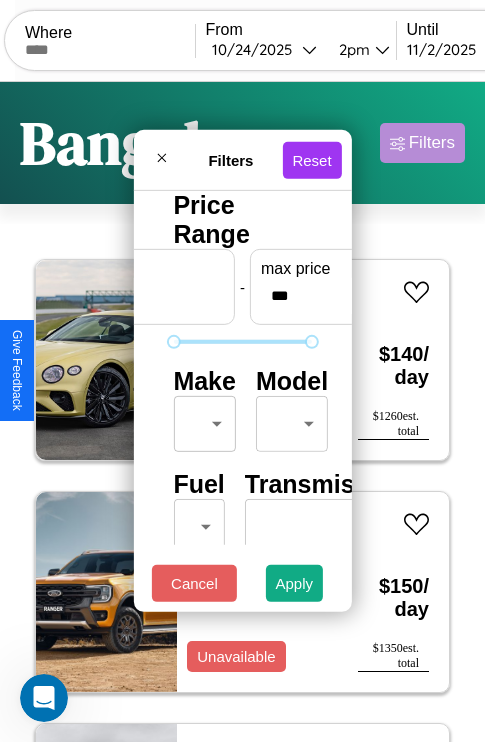 scroll, scrollTop: 162, scrollLeft: 63, axis: both 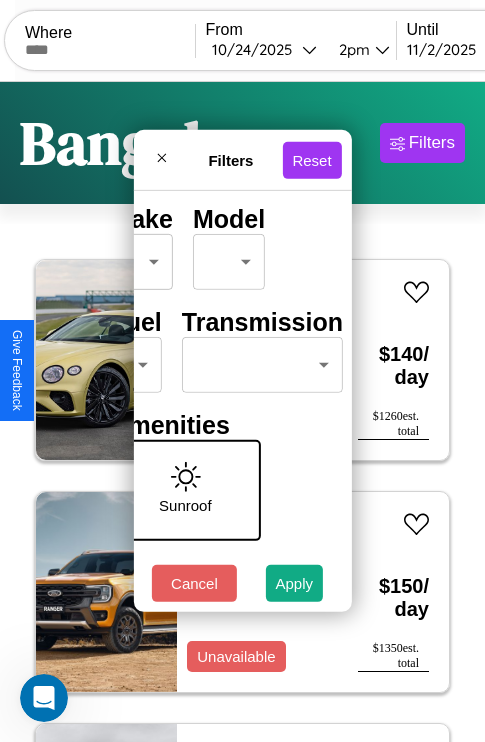 click on "CarGo Where From [DATE] [TIME] Until [DATE] [TIME] Become a Host Login Sign Up [CITY] Filters 27  cars in this area These cars can be picked up in this city. Bentley   Bentley Trailers   Custom Coaches   2024 Unavailable $ 140  / day $ 1260  est. total Ford   GT   2024 Unavailable $ 150  / day $ 1350  est. total Kia   Sorento   2017 Available $ 140  / day $ 1260  est. total Jeep   Compass   2020 Available $ 110  / day $ 990  est. total Tesla   Model Y   2022 Available $ 30  / day $ 270  est. total Toyota   Cargo Van   2018 Unavailable $ 130  / day $ 1170  est. total Volkswagen   Beetle   2023 Unavailable $ 200  / day $ 1800  est. total Audi   RS 7   2018 Available $ 90  / day $ 810  est. total Maserati   Grancabrio   2014 Available $ 50  / day $ 450  est. total Ferrari   599 GTB Fiorano   2017 Available $ 190  / day $ 1710  est. total Mazda   CX-50   2018 Available $ 100  / day $ 900  est. total Kia   Niro   2020 Unavailable $ 130  / day $ 1170  est. total Acura   RSX   2017 Unavailable $ 150 $" at bounding box center (242, 412) 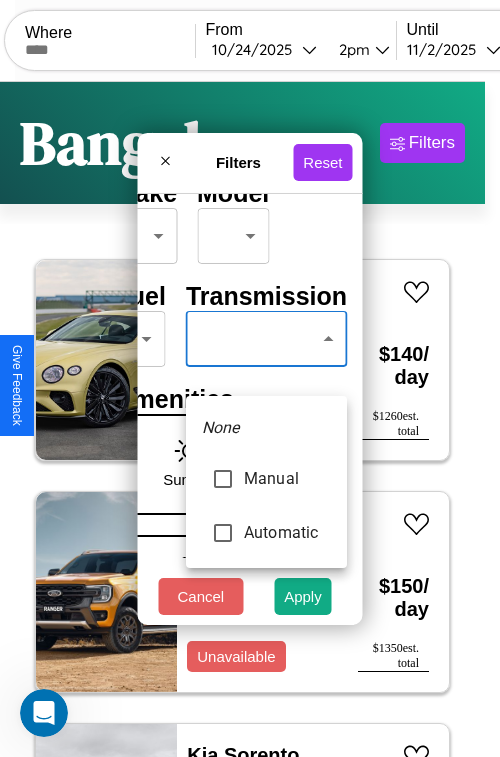 type on "*********" 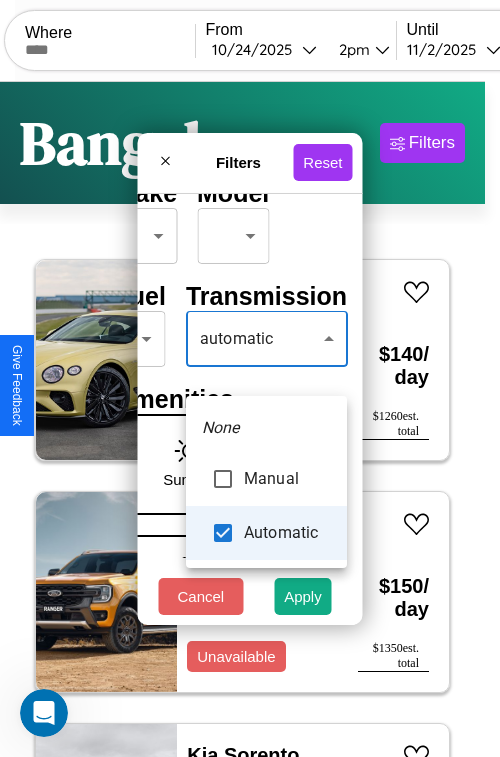 click at bounding box center [250, 378] 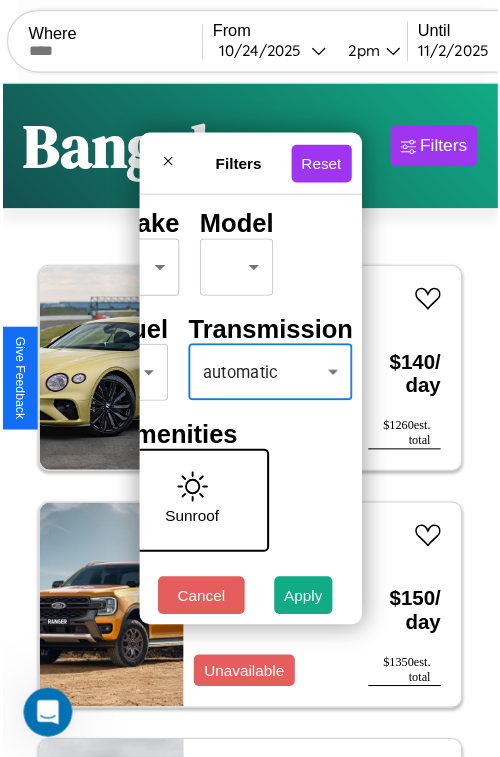 scroll, scrollTop: 59, scrollLeft: 40, axis: both 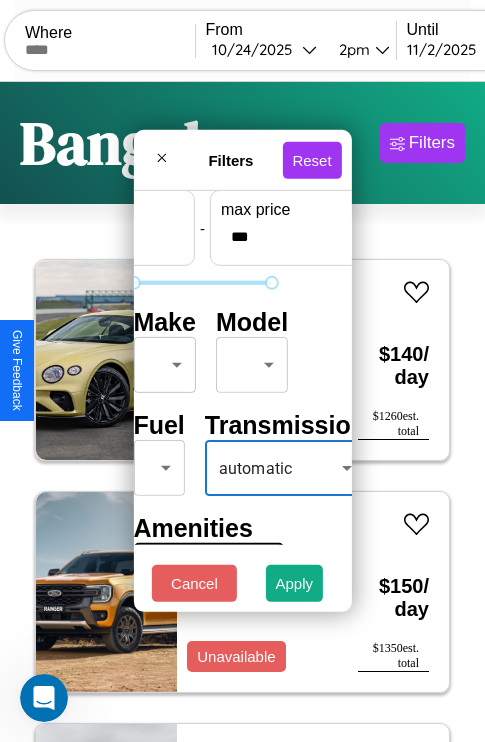 click on "CarGo Where From [DATE] [TIME] Until [DATE] [TIME] Become a Host Login Sign Up [CITY] Filters 27  cars in this area These cars can be picked up in this city. Bentley   Bentley Trailers   Custom Coaches   2024 Unavailable $ 140  / day $ 1260  est. total Ford   GT   2024 Unavailable $ 150  / day $ 1350  est. total Kia   Sorento   2017 Available $ 140  / day $ 1260  est. total Jeep   Compass   2020 Available $ 110  / day $ 990  est. total Tesla   Model Y   2022 Available $ 30  / day $ 270  est. total Toyota   Cargo Van   2018 Unavailable $ 130  / day $ 1170  est. total Volkswagen   Beetle   2023 Unavailable $ 200  / day $ 1800  est. total Audi   RS 7   2018 Available $ 90  / day $ 810  est. total Maserati   Grancabrio   2014 Available $ 50  / day $ 450  est. total Ferrari   599 GTB Fiorano   2017 Available $ 190  / day $ 1710  est. total Mazda   CX-50   2018 Available $ 100  / day $ 900  est. total Kia   Niro   2020 Unavailable $ 130  / day $ 1170  est. total Acura   RSX   2017 Unavailable $ 150 $" at bounding box center (242, 412) 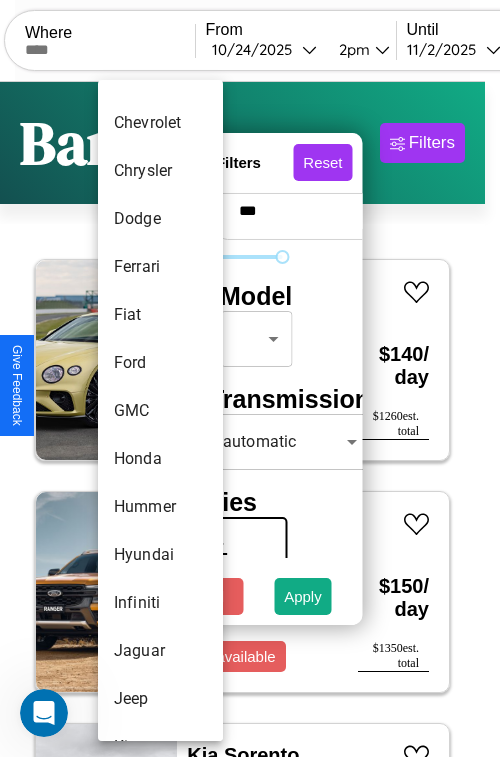 scroll, scrollTop: 422, scrollLeft: 0, axis: vertical 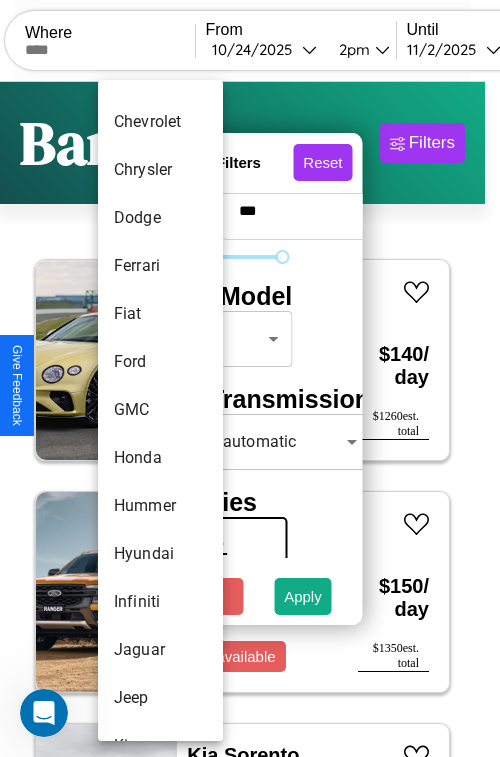 click on "GMC" at bounding box center [160, 410] 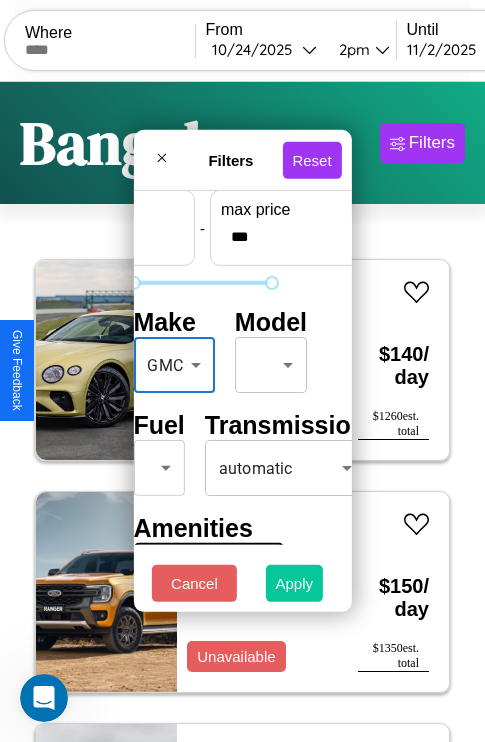click on "Apply" at bounding box center (295, 583) 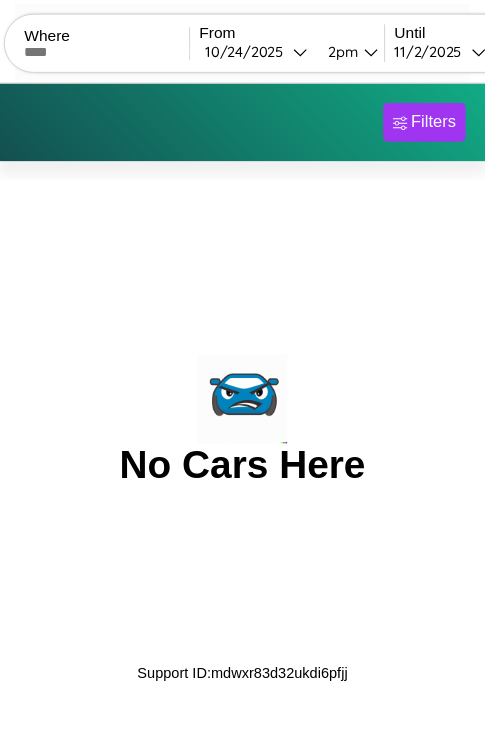 scroll, scrollTop: 0, scrollLeft: 0, axis: both 